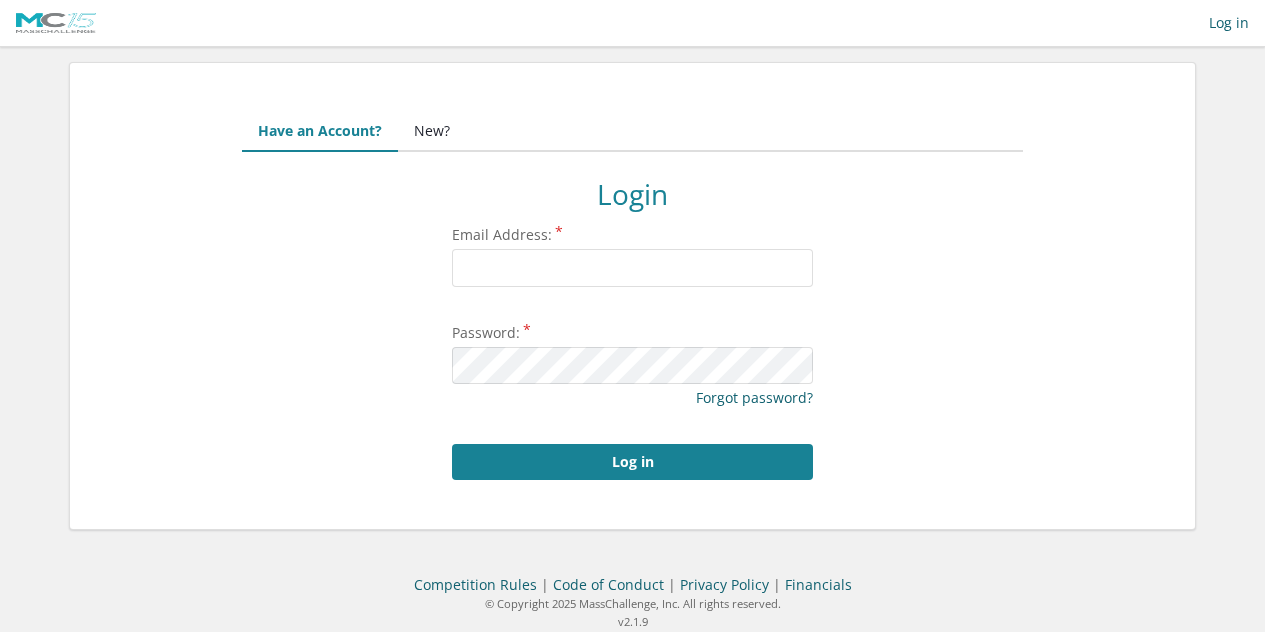 scroll, scrollTop: 0, scrollLeft: 0, axis: both 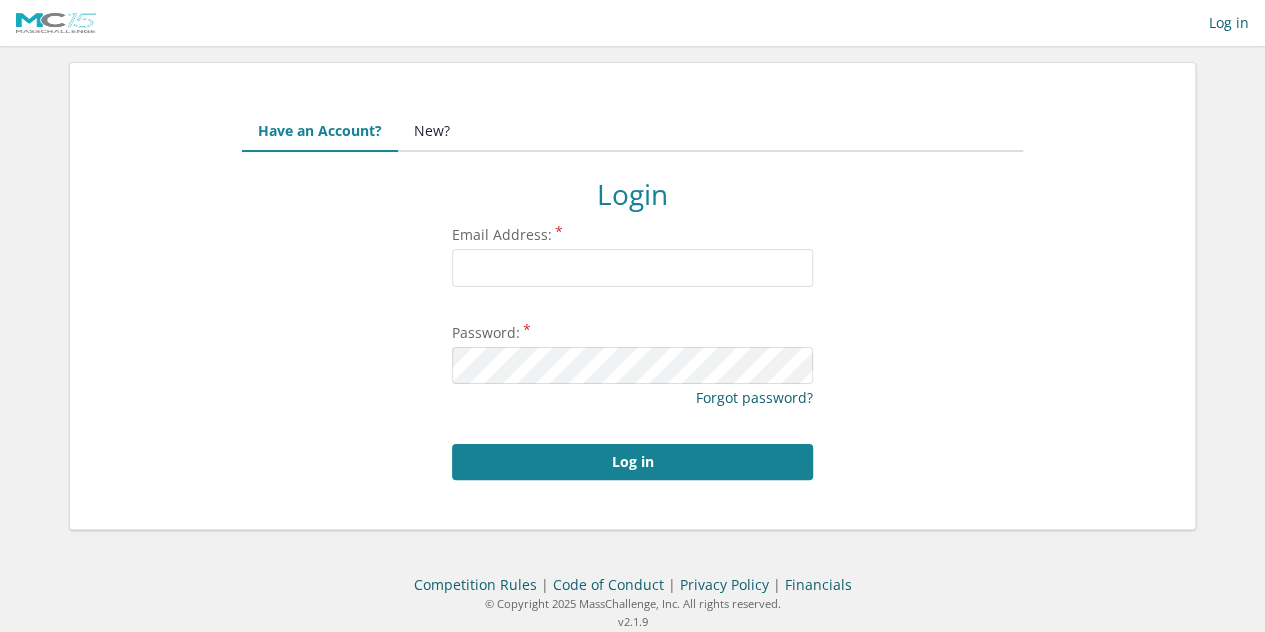 click on "New?" at bounding box center [432, 132] 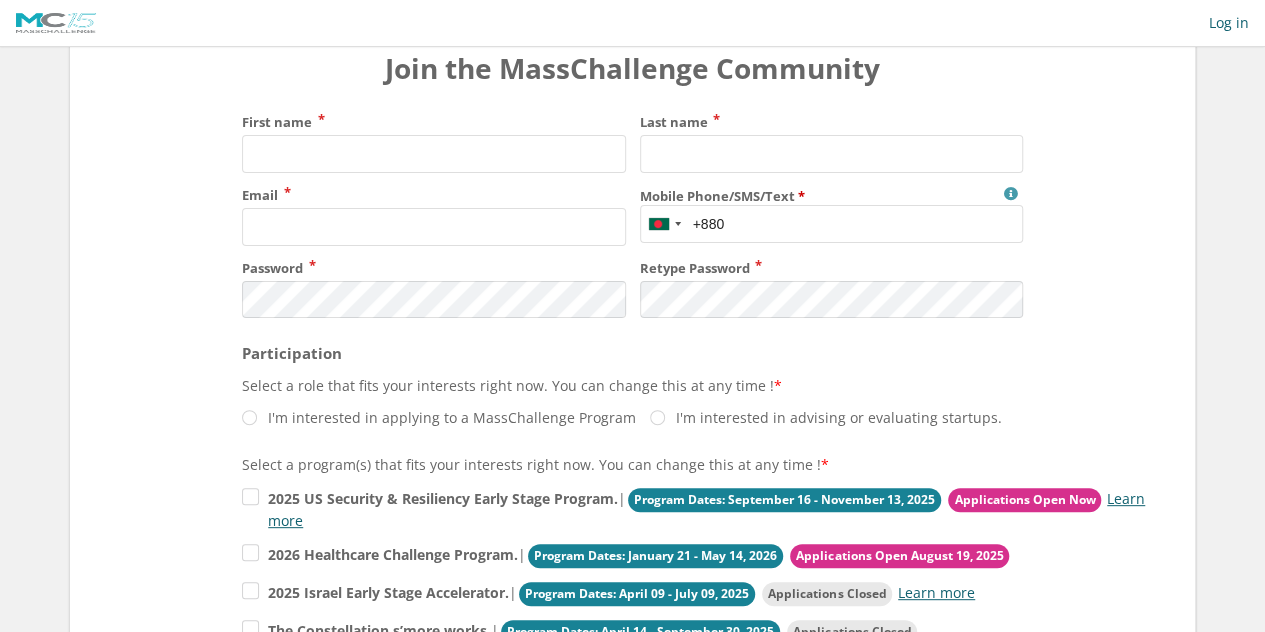 scroll, scrollTop: 0, scrollLeft: 0, axis: both 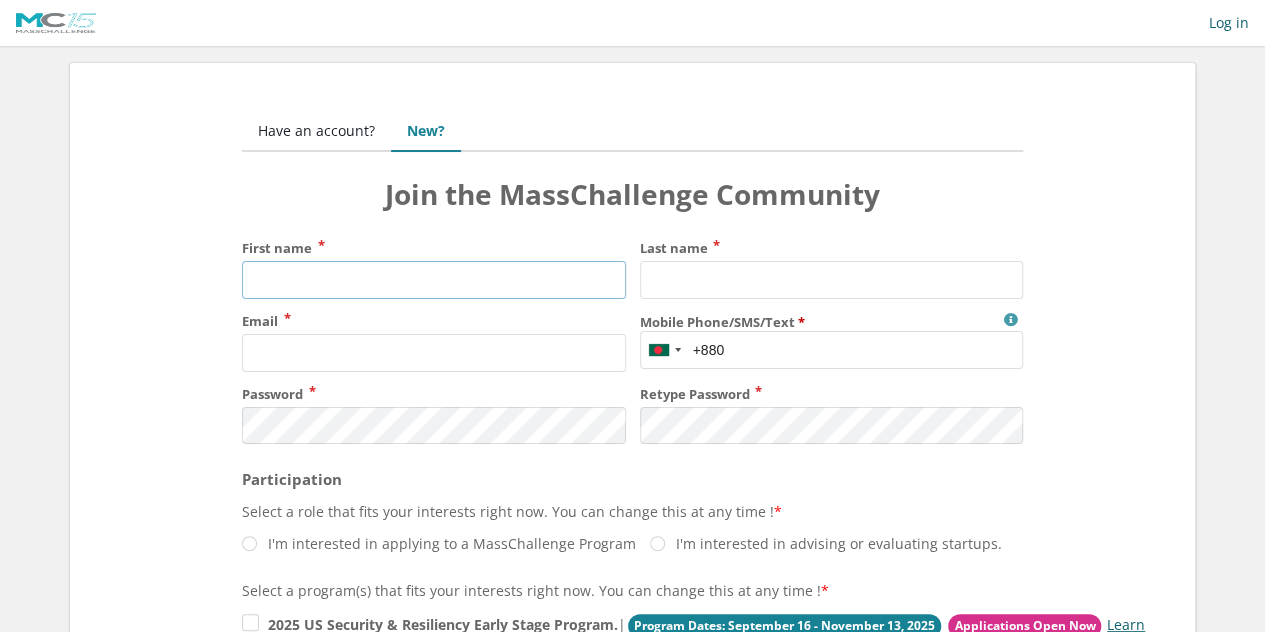 click on "First name" at bounding box center (433, 280) 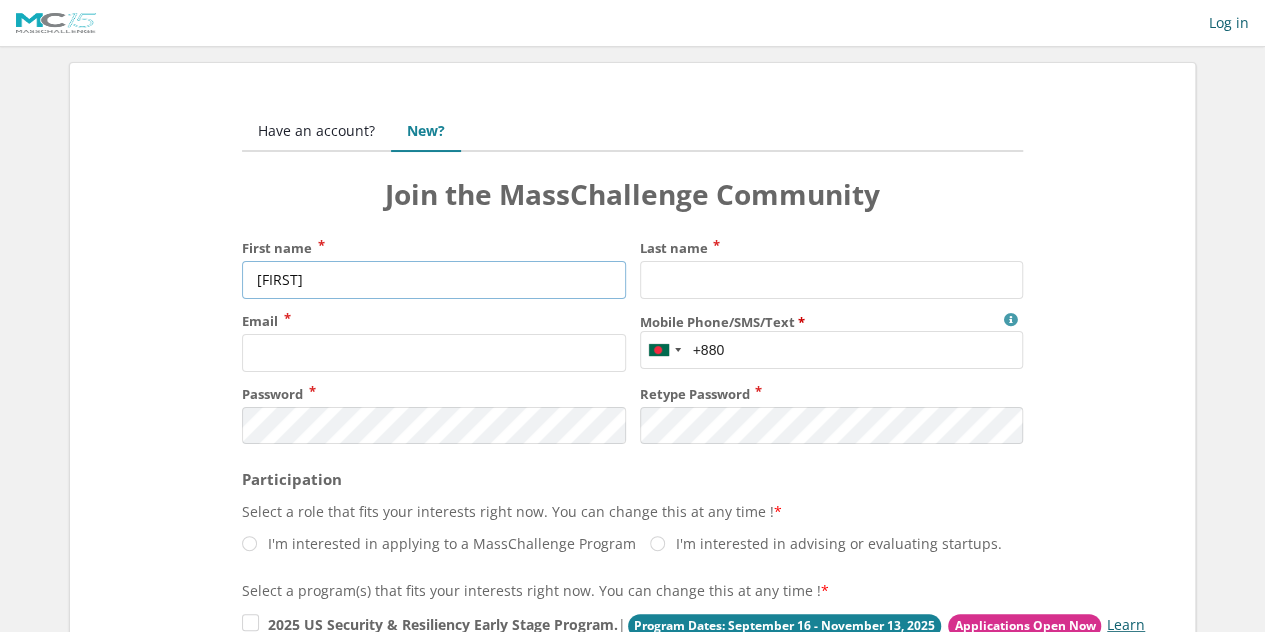 type on "[FIRST]" 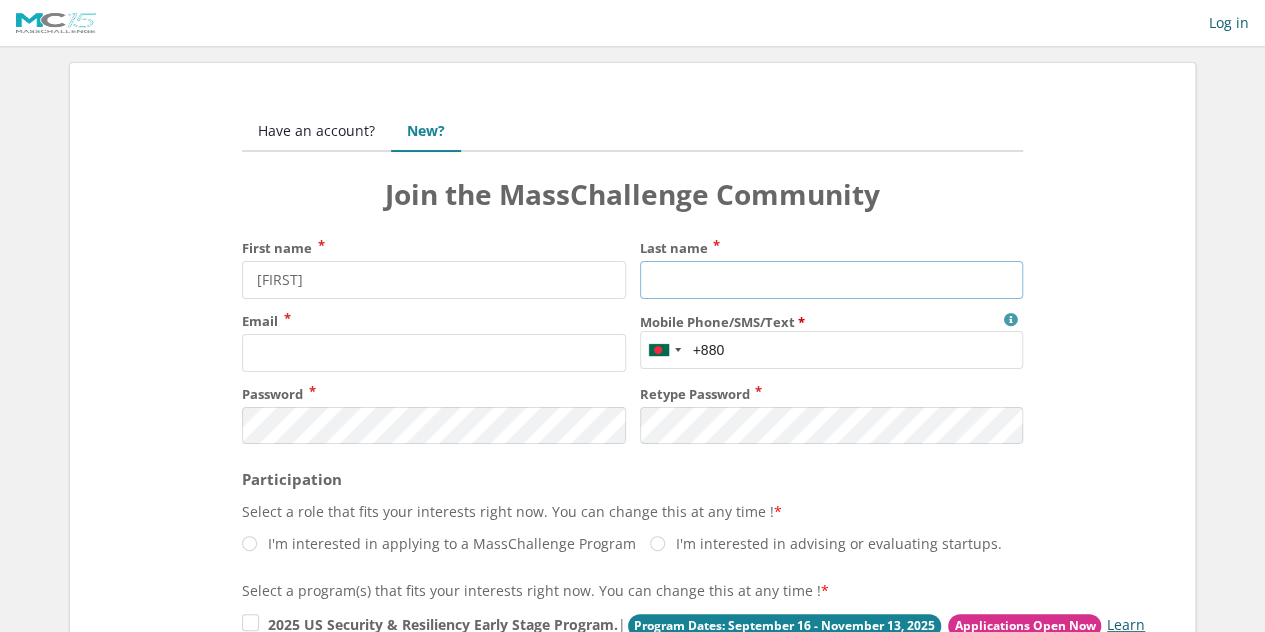click on "Last name" at bounding box center (831, 280) 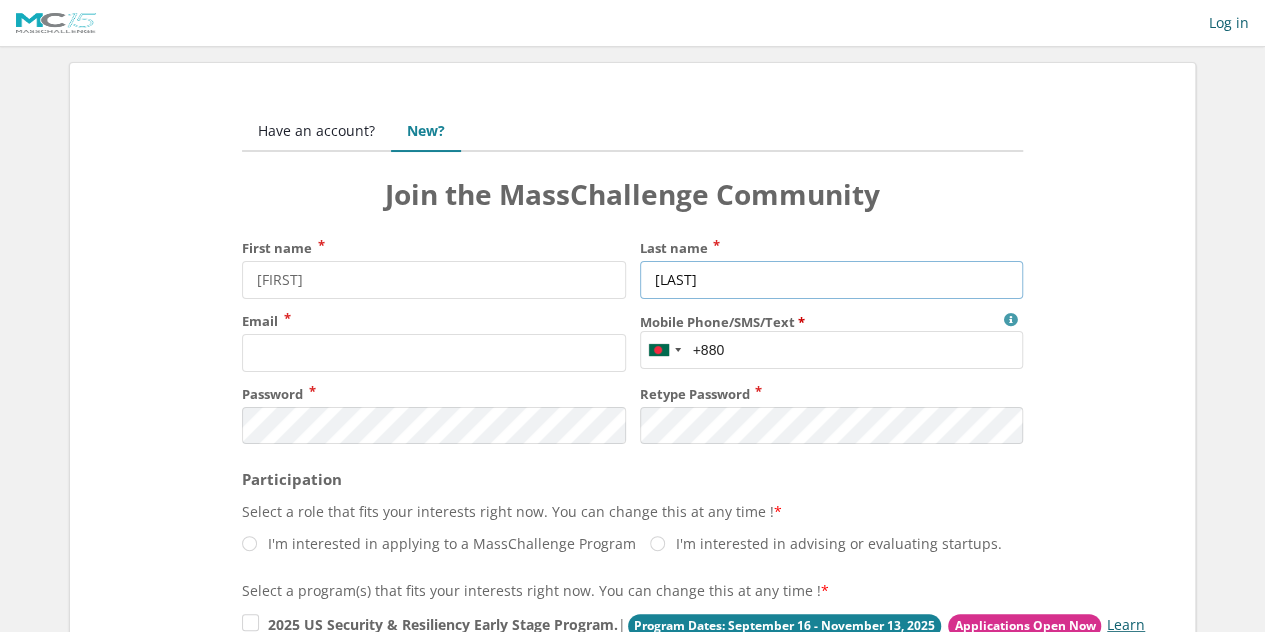 type on "[LAST]" 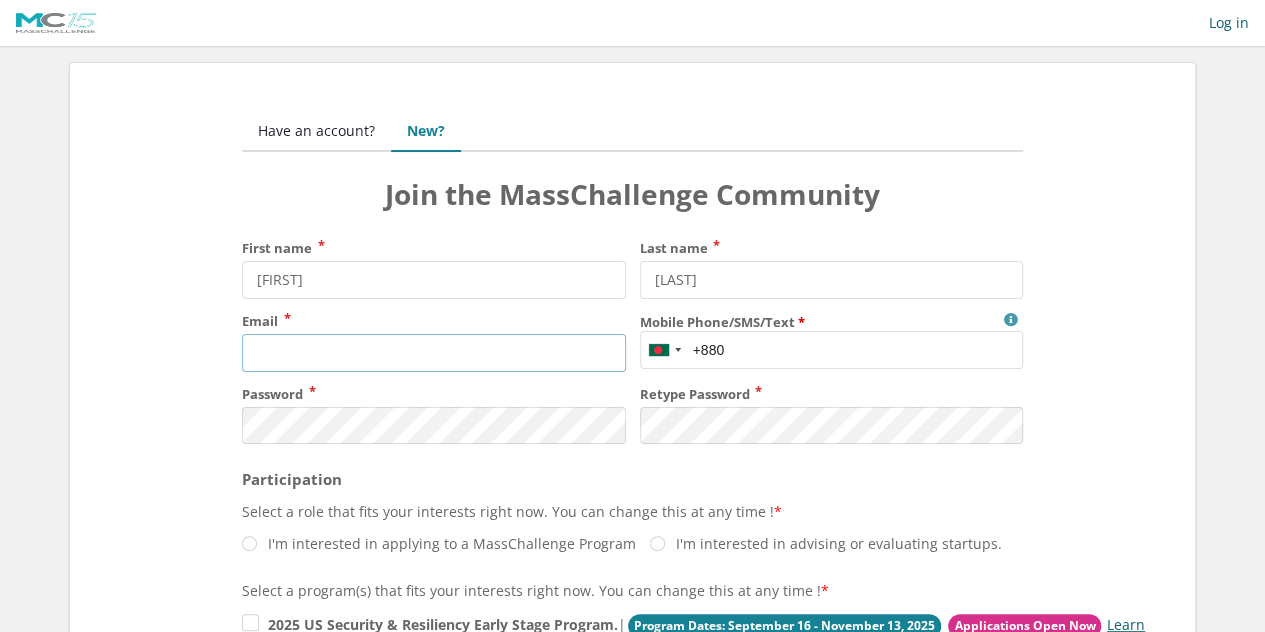 click on "Email" at bounding box center (433, 353) 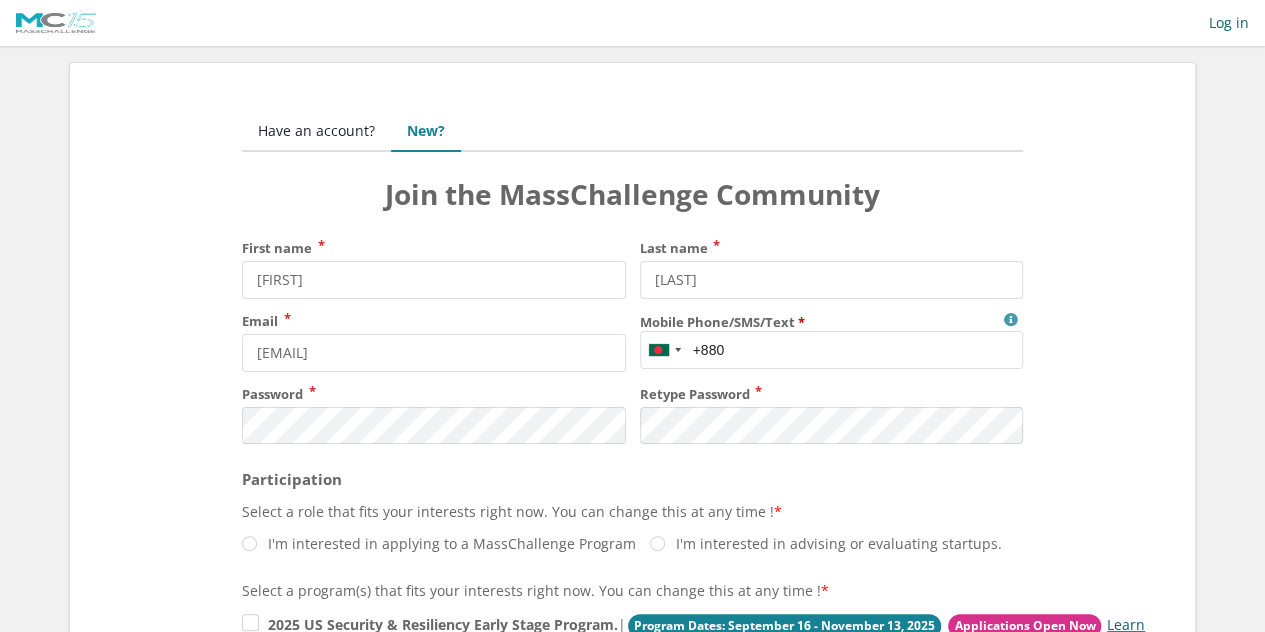 click on "Mobile Phone/SMS/Text" at bounding box center (831, 350) 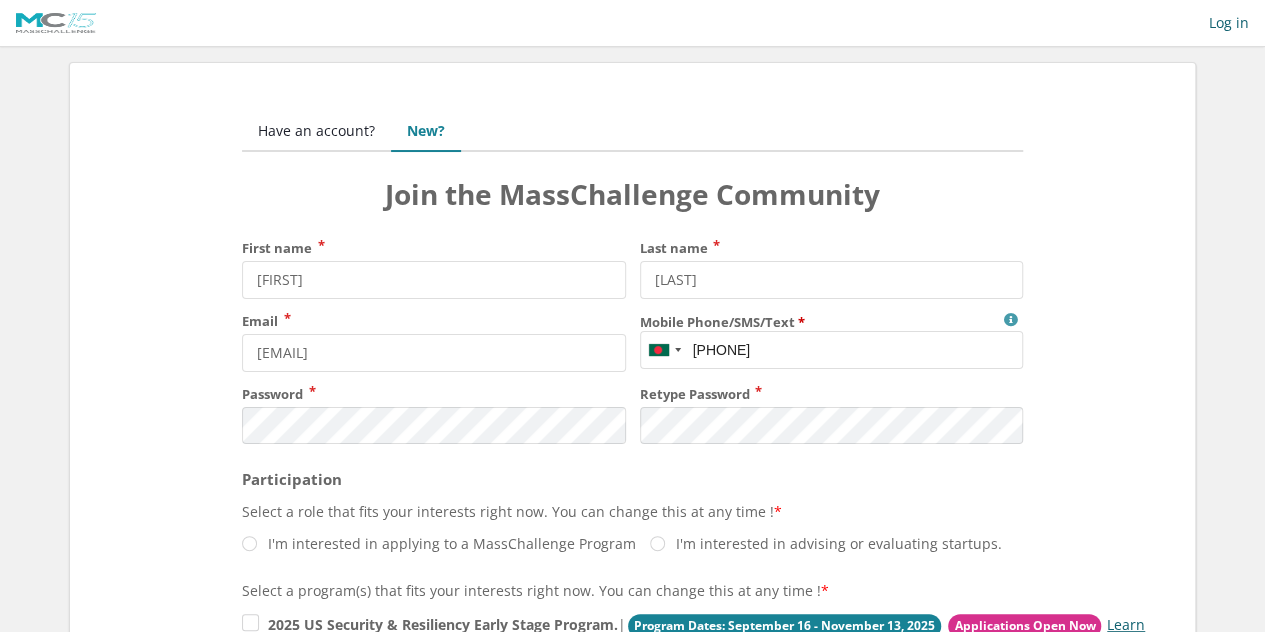 type on "[PHONE]" 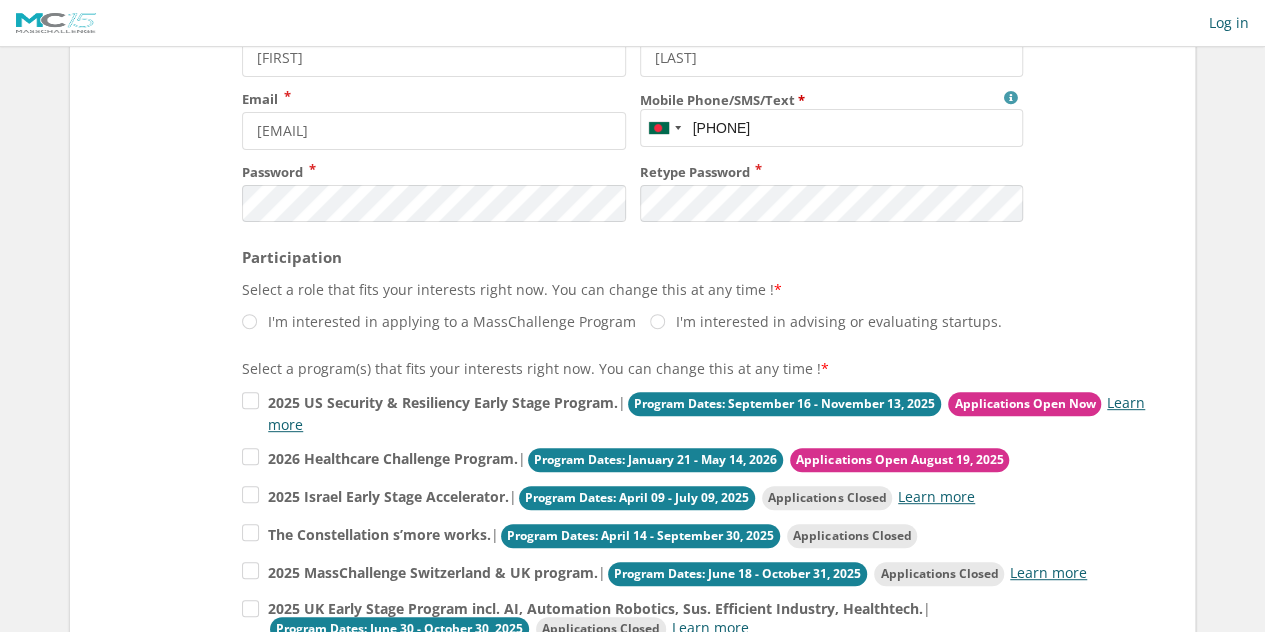 scroll, scrollTop: 220, scrollLeft: 0, axis: vertical 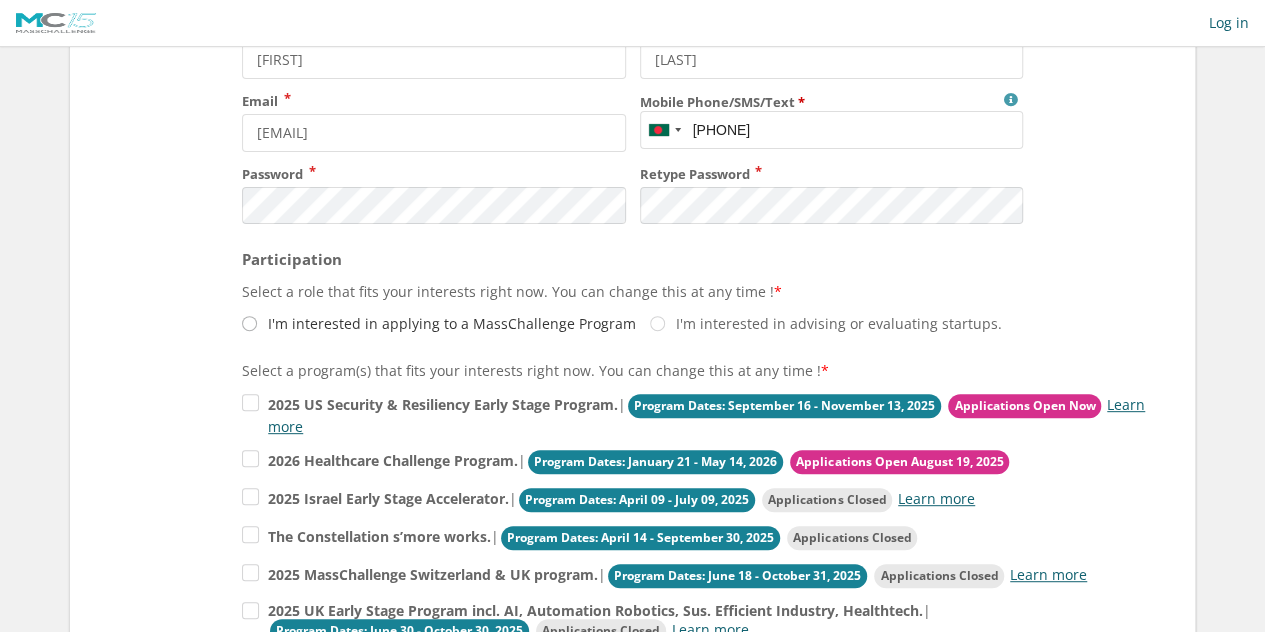 click on "I'm interested in applying to a MassChallenge
Program" at bounding box center [439, 323] 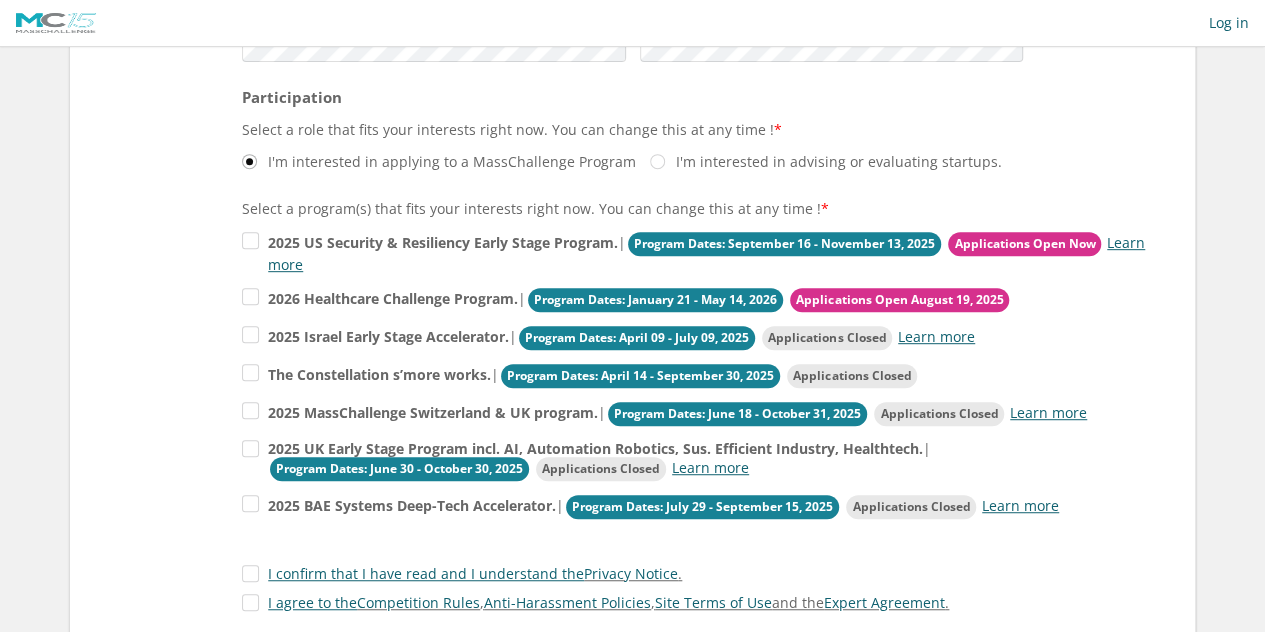 scroll, scrollTop: 378, scrollLeft: 0, axis: vertical 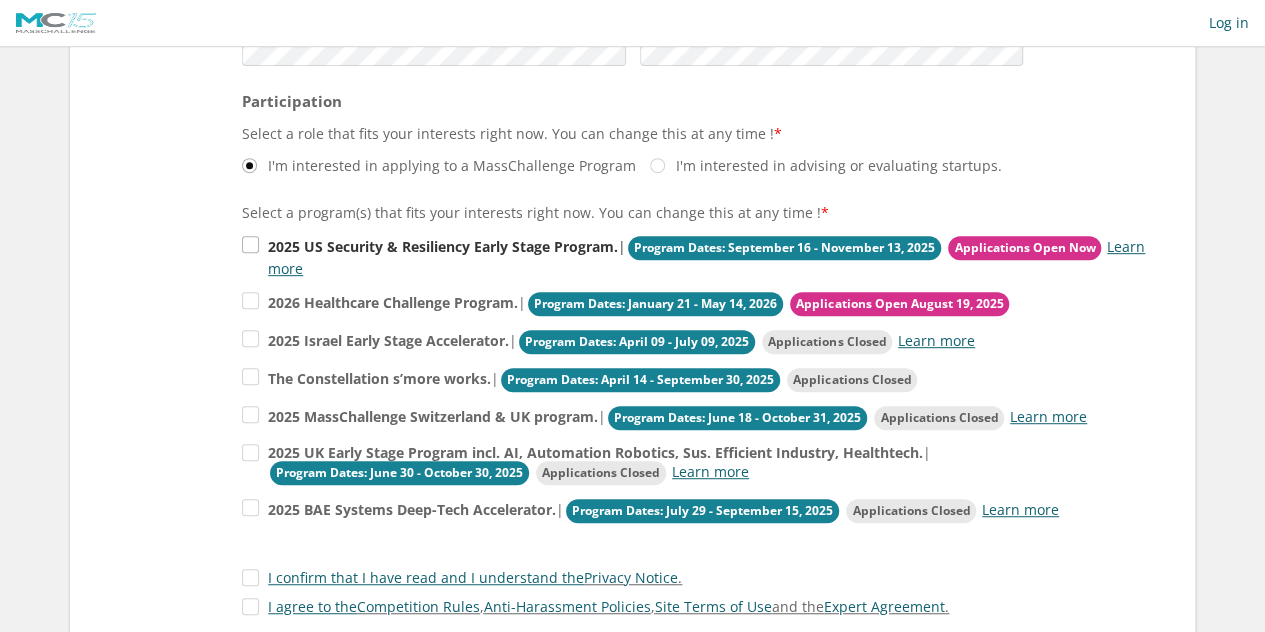 click on "2025 US Security & Resiliency Early Stage Program.   |
Program Dates:
September 16 - November 13, 2025
Applications Open Now
Learn more" at bounding box center [697, 256] 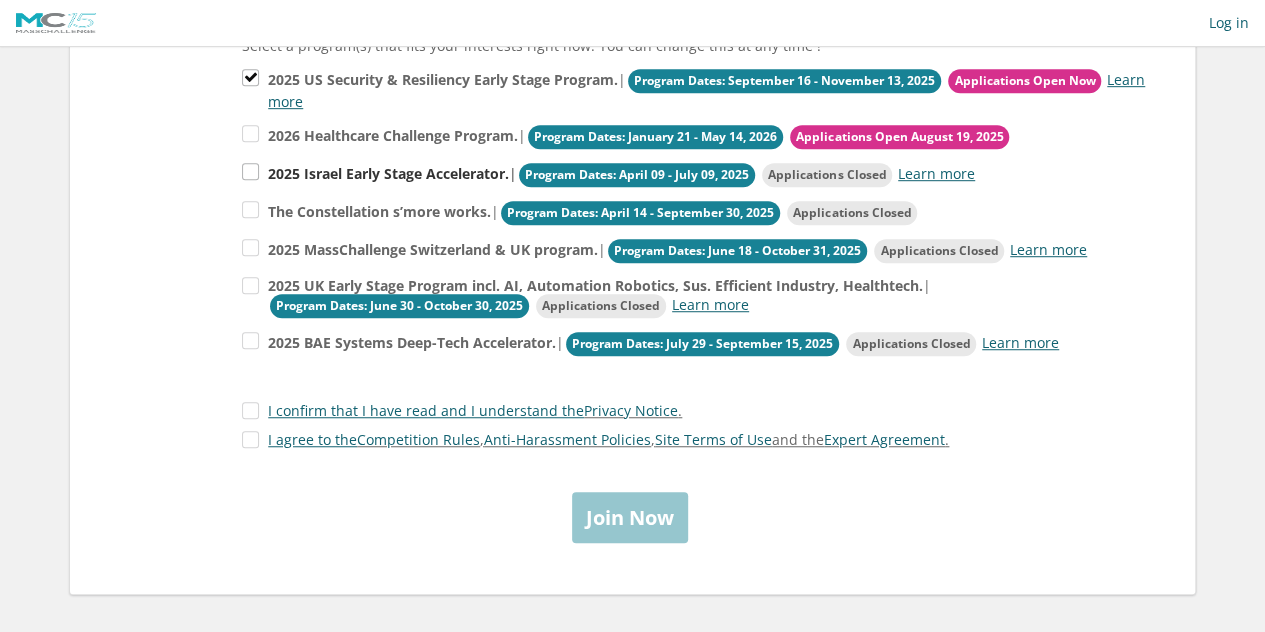 scroll, scrollTop: 546, scrollLeft: 0, axis: vertical 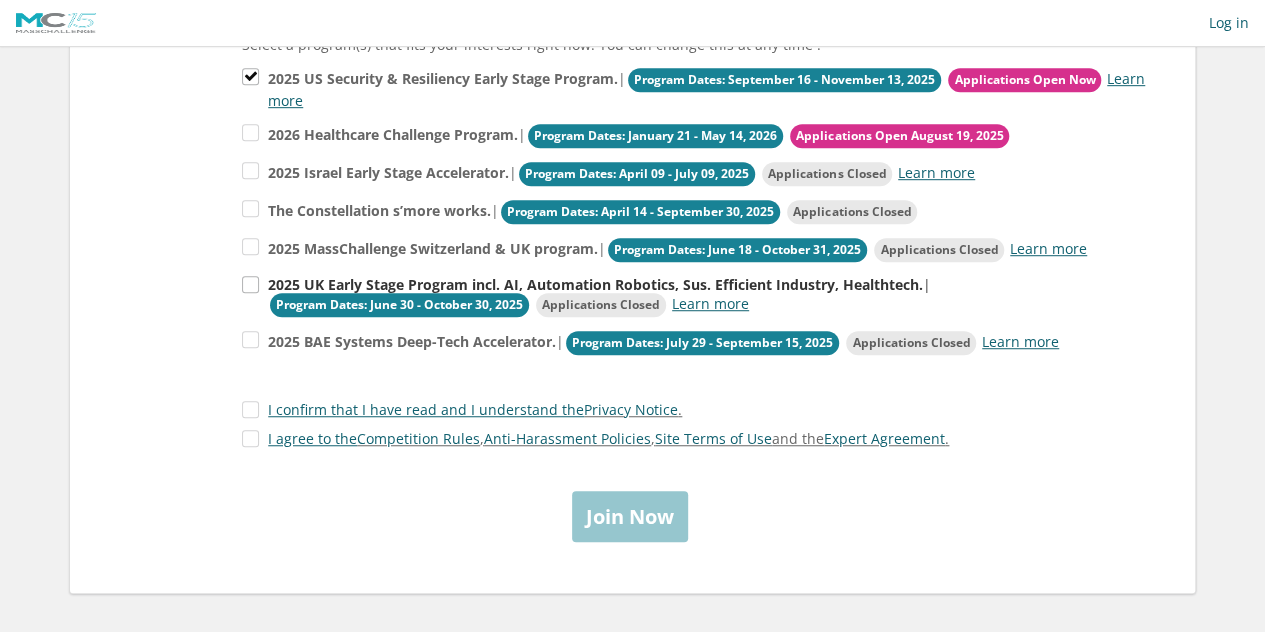 click on "2025 UK Early Stage Program incl. AI, Automation Robotics, Sus. Efficient Industry, Healthtech.   |
Program Dates:
June 30 - October 30, 2025
Applications Closed
Learn more" at bounding box center (697, 88) 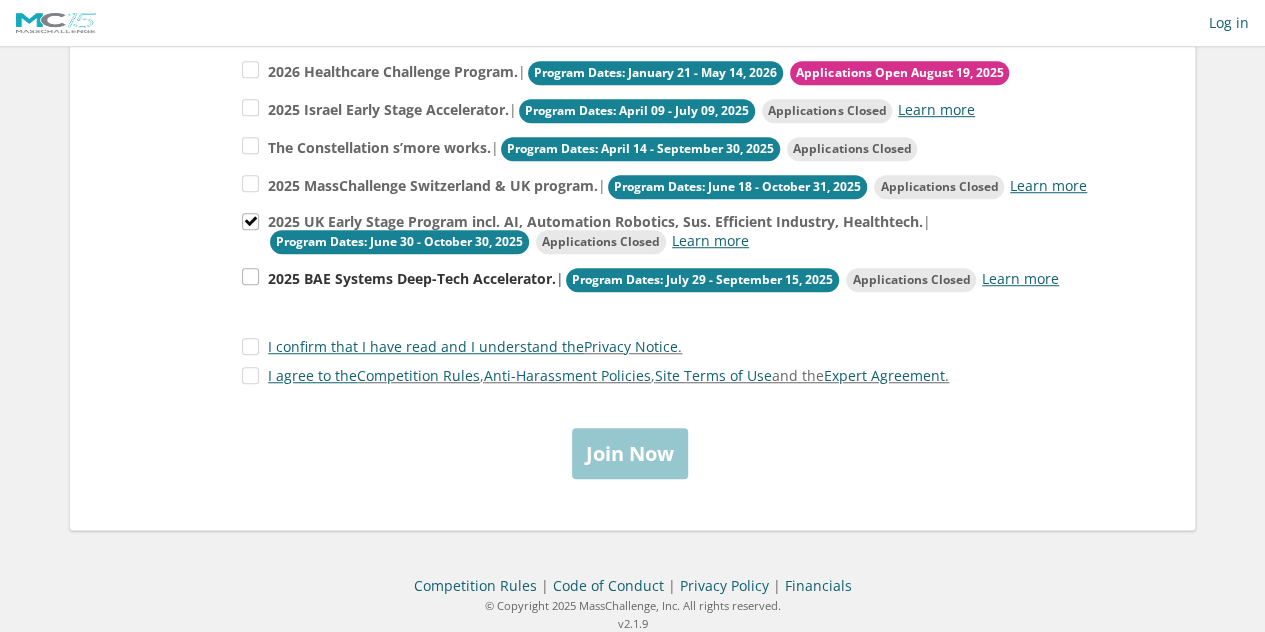 scroll, scrollTop: 616, scrollLeft: 0, axis: vertical 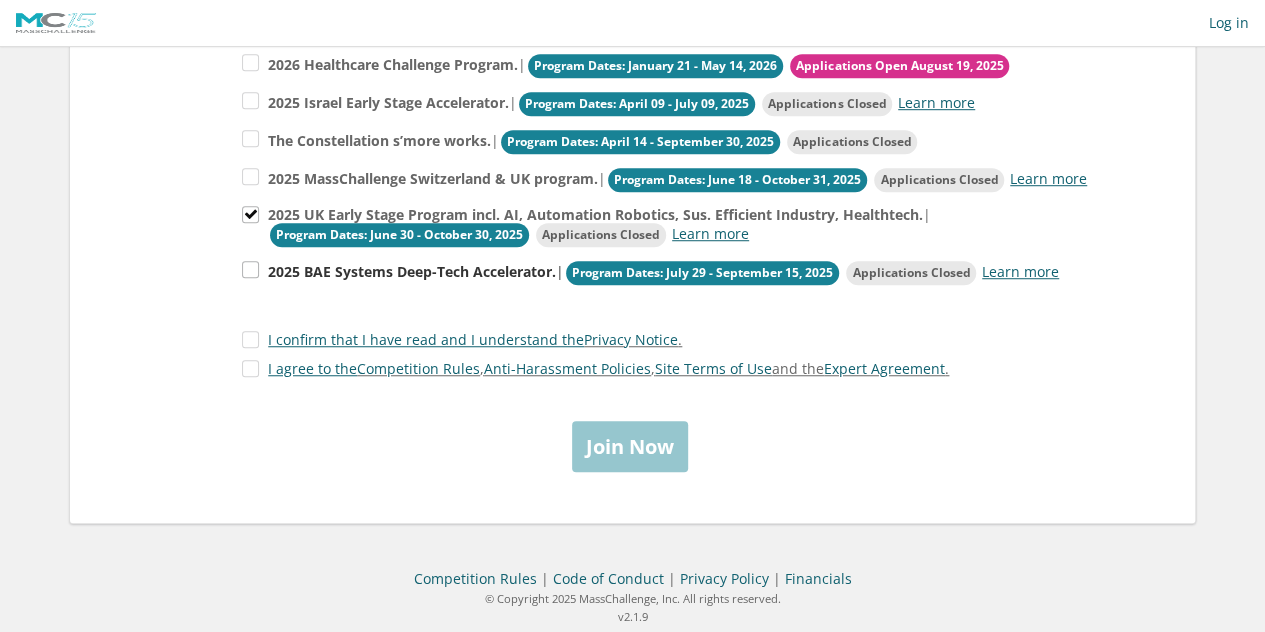 click on "2025 BAE Systems Deep-Tech Accelerator.   |
Program Dates:
July 29 - September 15, 2025
Applications Closed
Learn more" at bounding box center (697, 18) 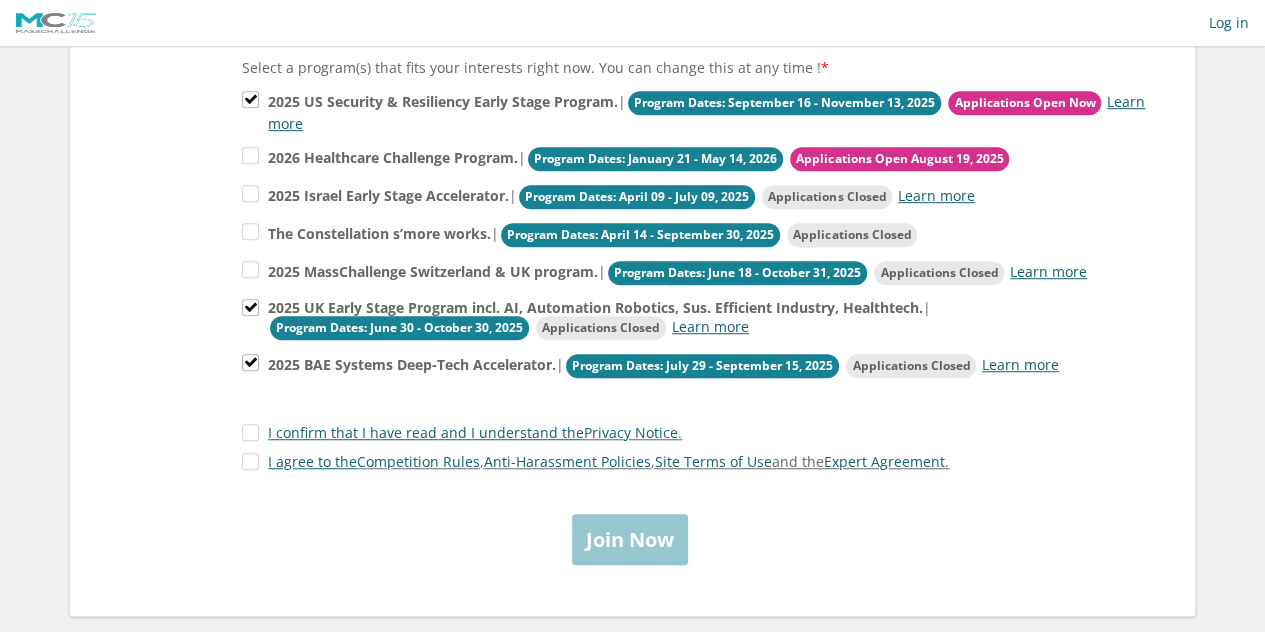 scroll, scrollTop: 616, scrollLeft: 0, axis: vertical 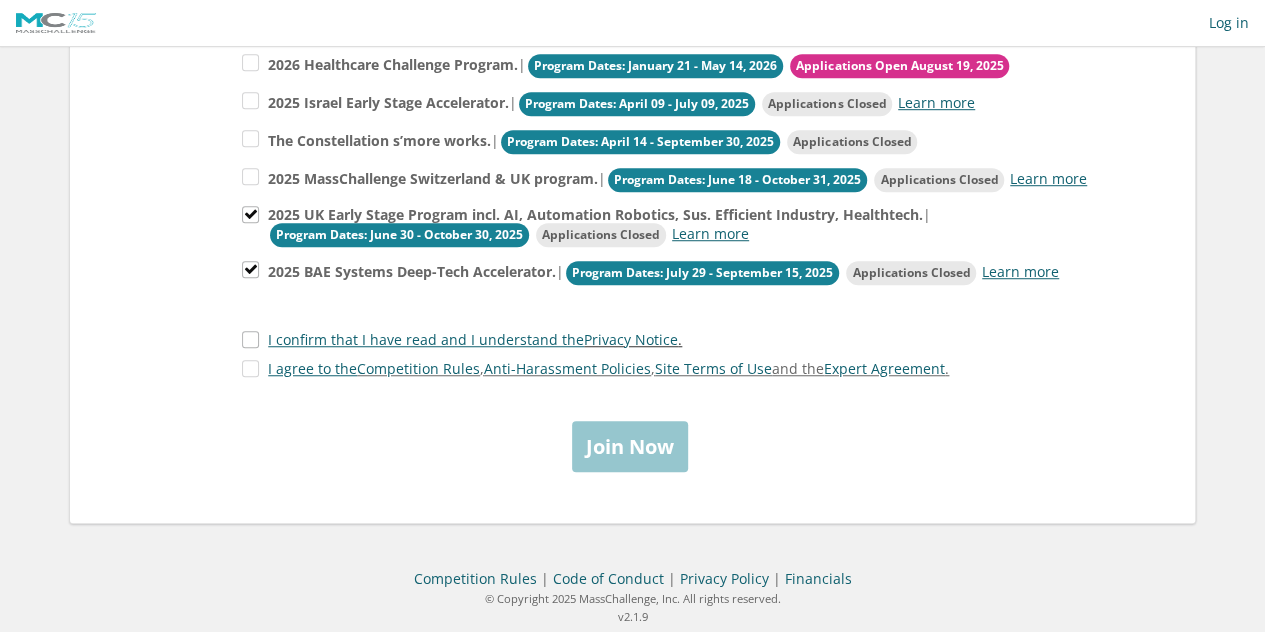 click on "I confirm that I have read and I understand the  Privacy Notice ." at bounding box center (462, 339) 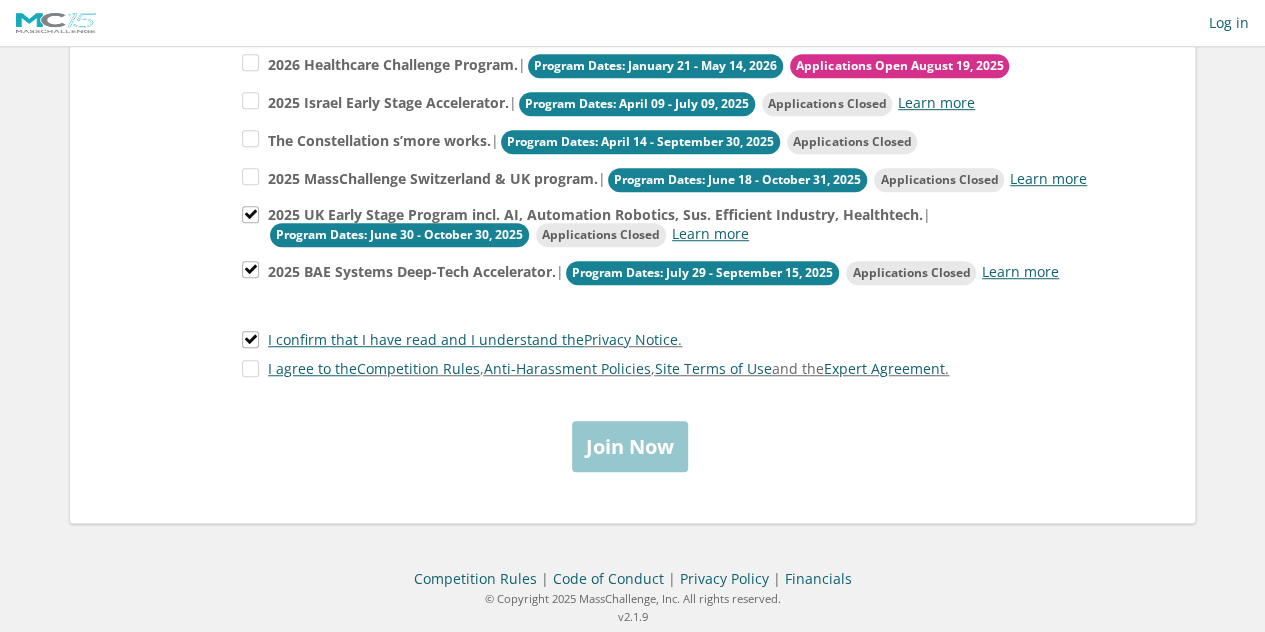 click on "I agree to the  Competition Rules ,  Anti-Harassment Policies ,  Site Terms of Use  and the  Expert Agreement ." at bounding box center (595, 368) 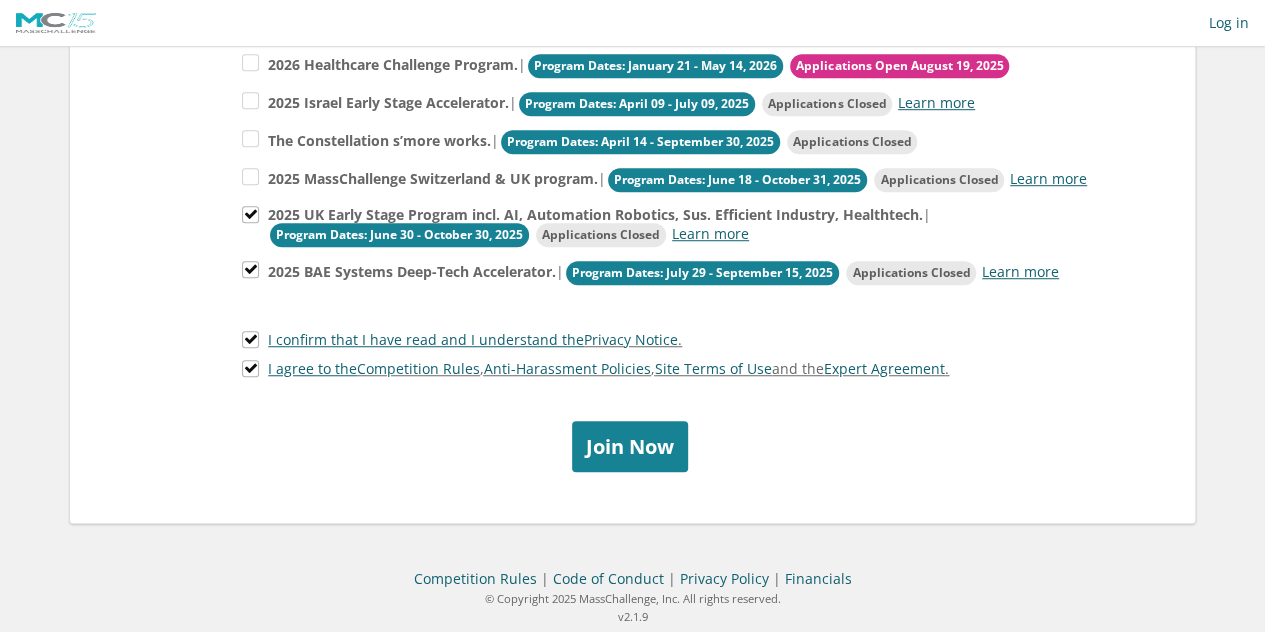 click on "First name
[FIRST]
Last name
[LAST]
Mobile Phone/SMS/Text
MassChallenge will use this only for Program-related
communication and will not share it with any outside
organization. Our Privacy Notice is
available on
https://masschallenge.org/privacy-notice
[PHONE]" at bounding box center (632, 42) 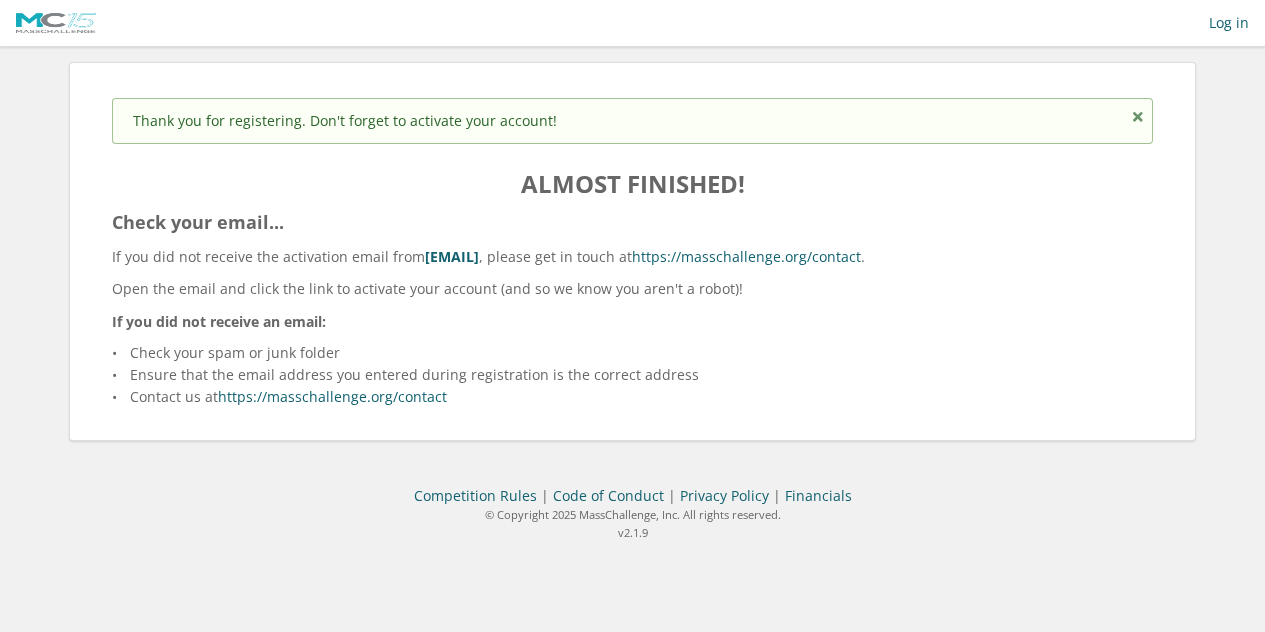 scroll, scrollTop: 0, scrollLeft: 0, axis: both 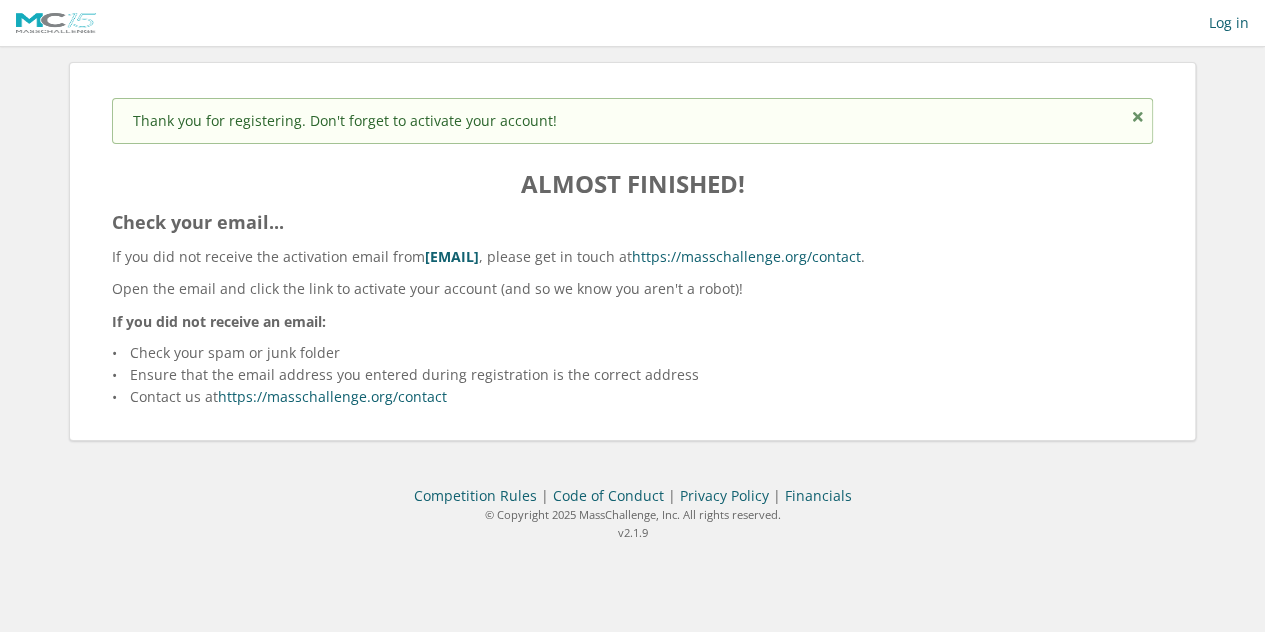 click on "ALMOST FINISHED!" at bounding box center [632, 184] 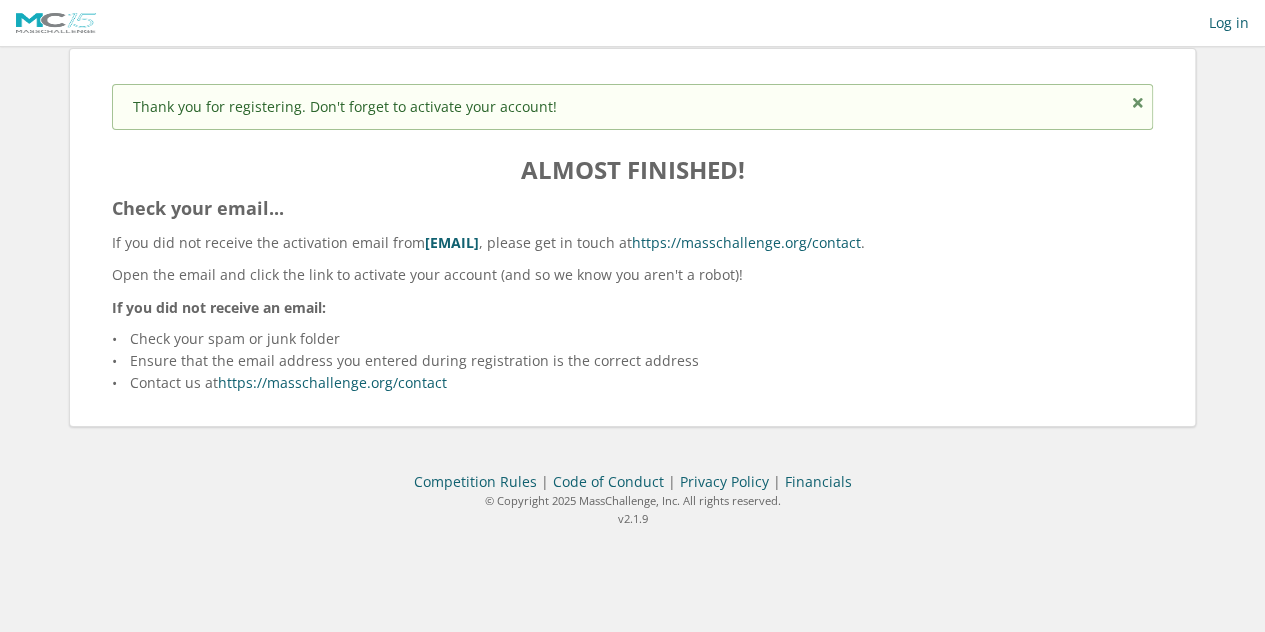 scroll, scrollTop: 0, scrollLeft: 0, axis: both 